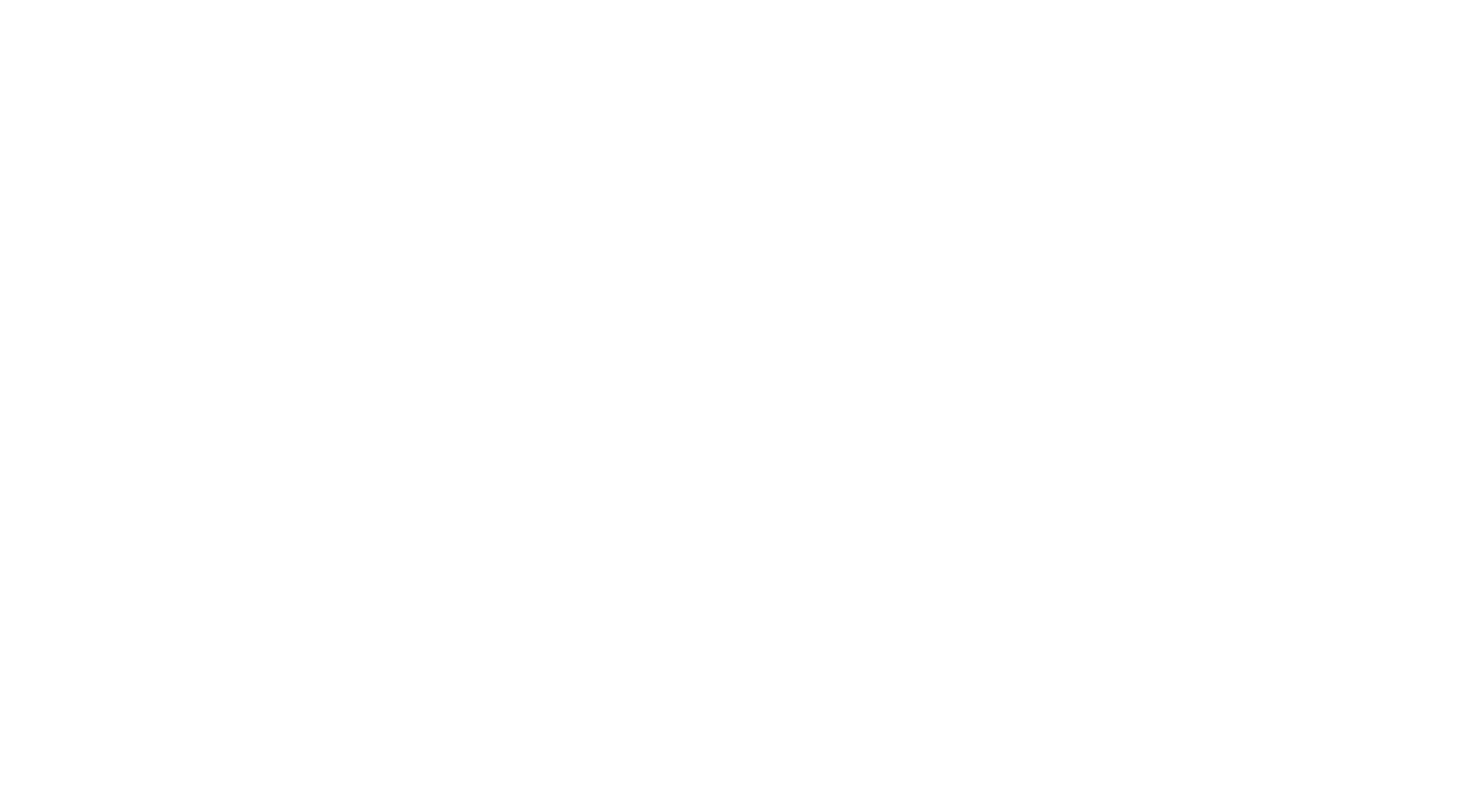 scroll, scrollTop: 0, scrollLeft: 0, axis: both 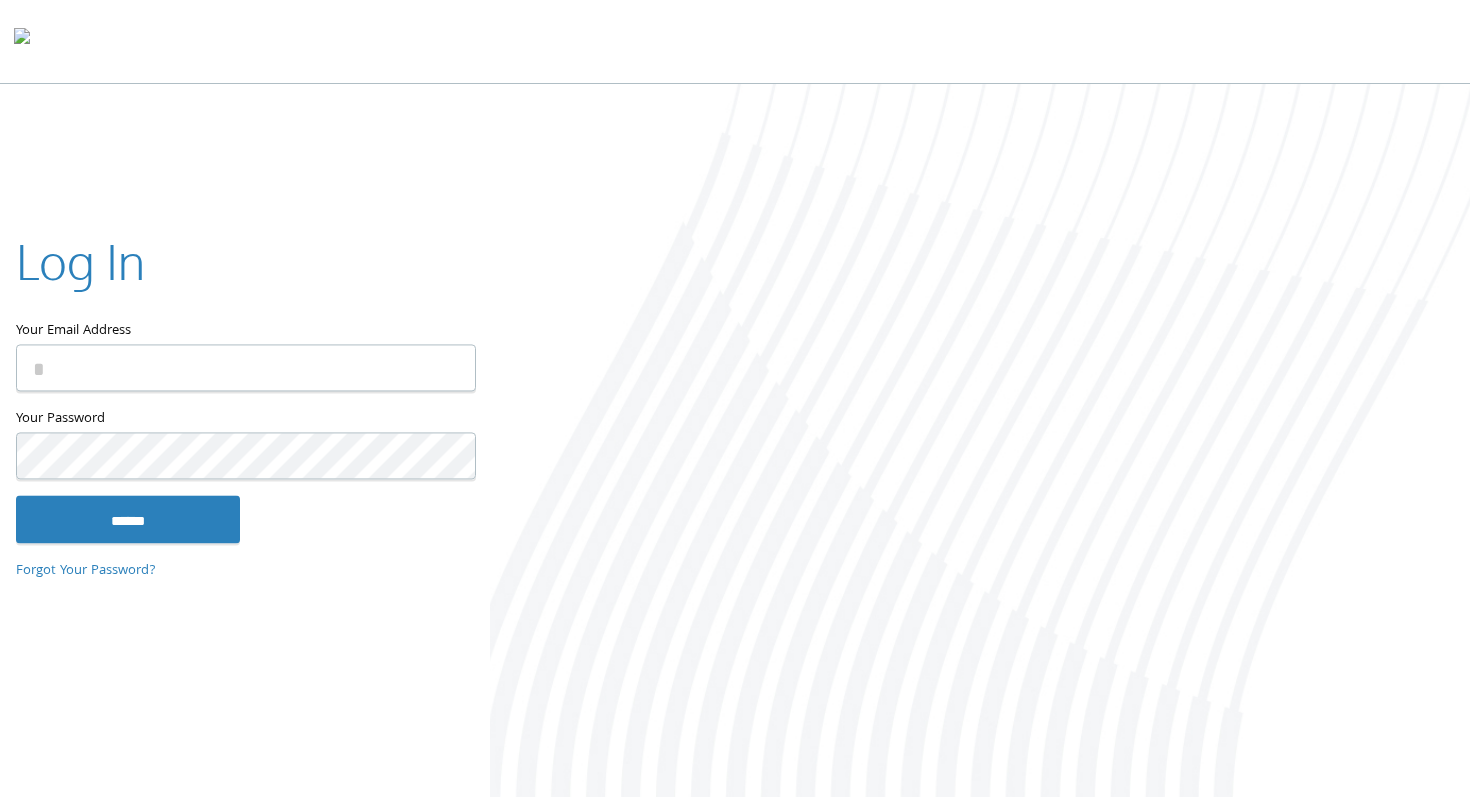 type on "**********" 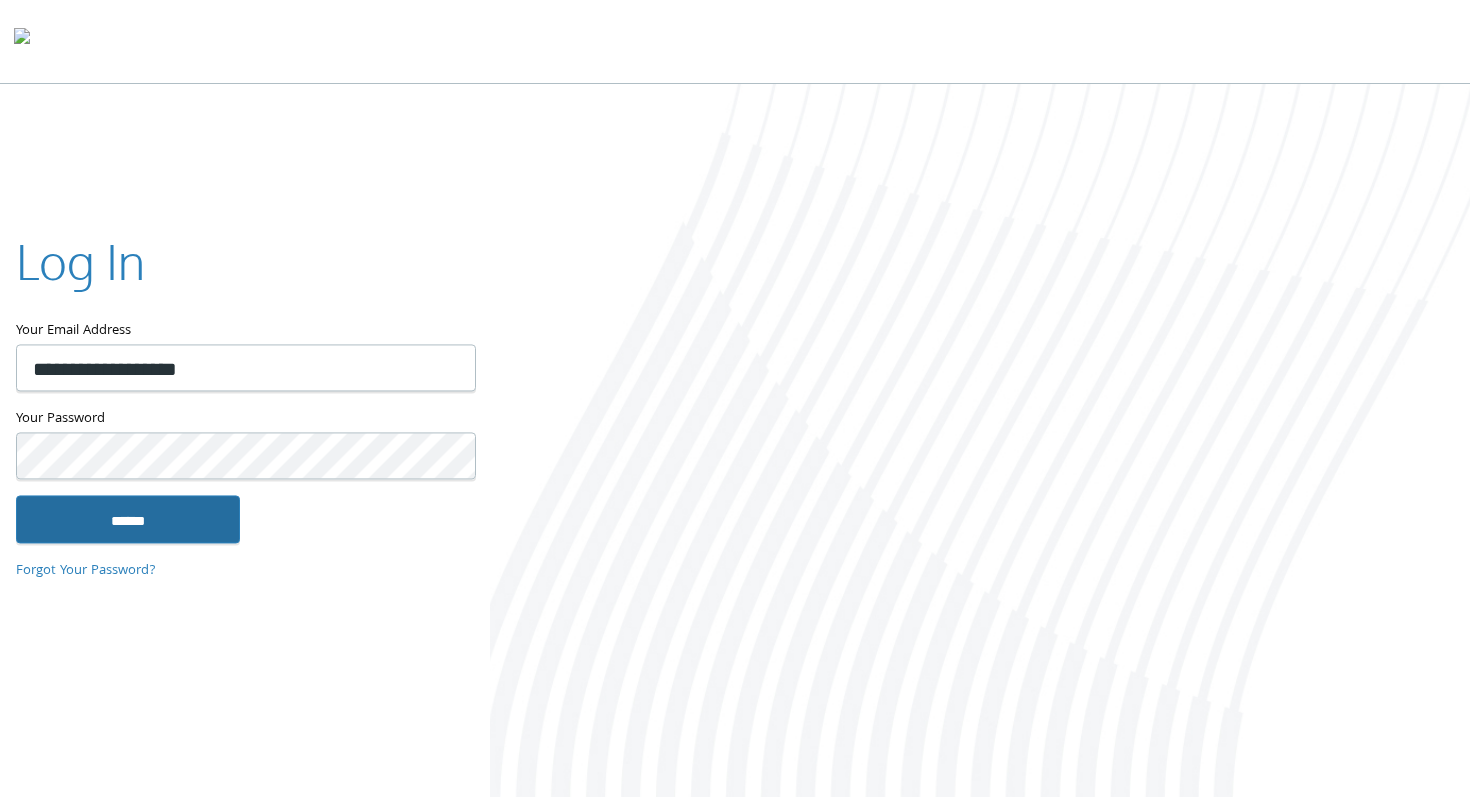 click on "******" at bounding box center (128, 519) 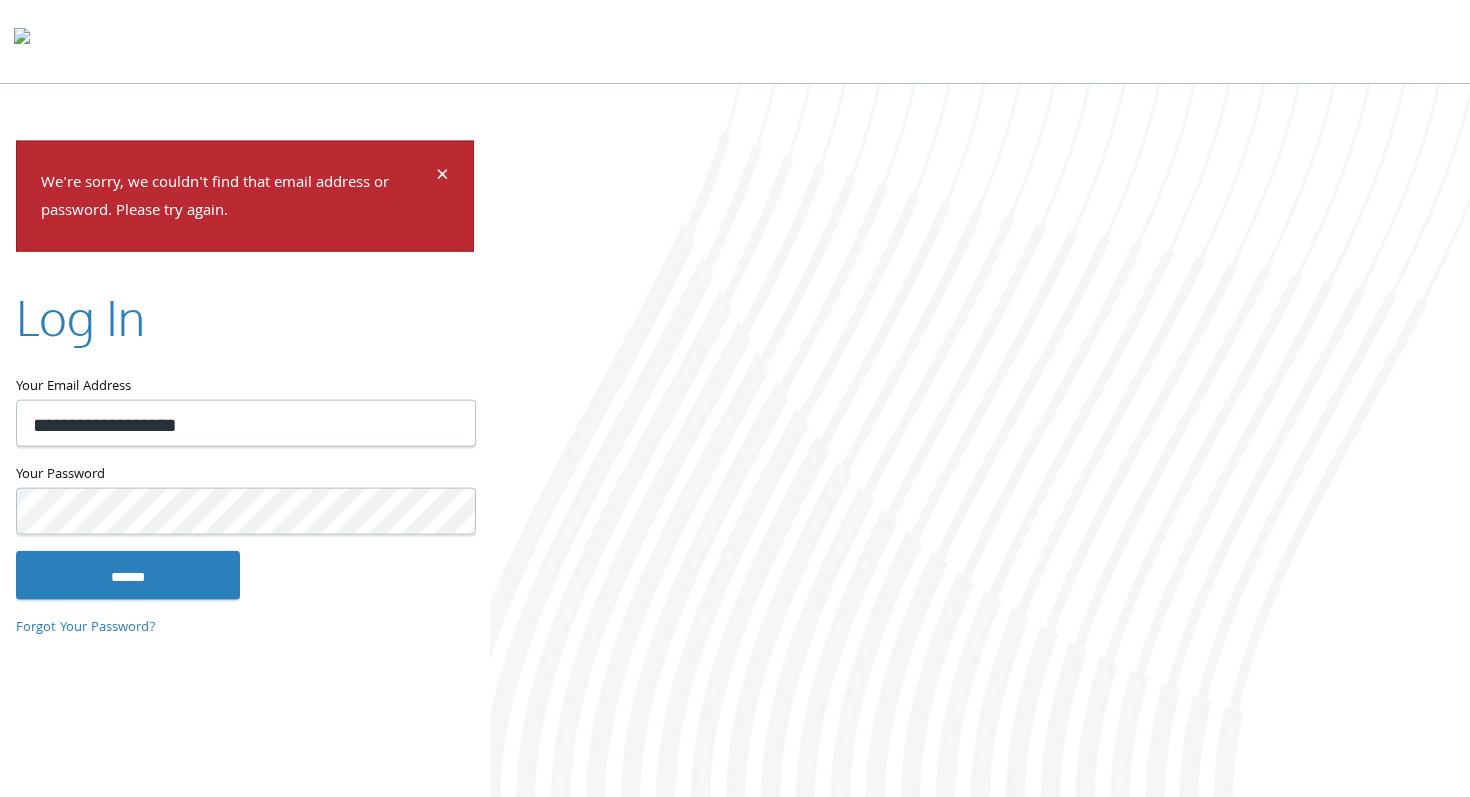 scroll, scrollTop: 0, scrollLeft: 0, axis: both 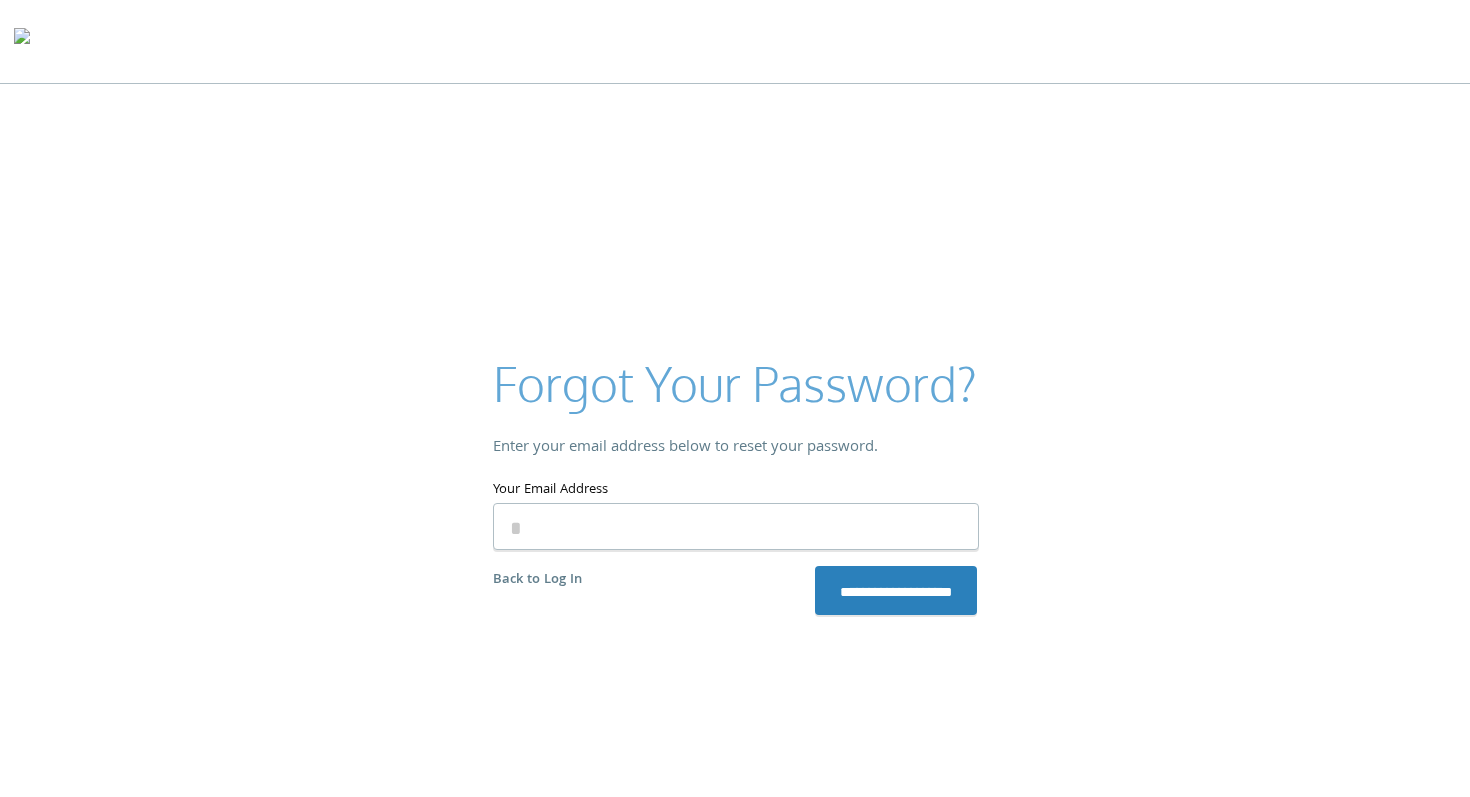 click on "Your Email Address" at bounding box center (736, 526) 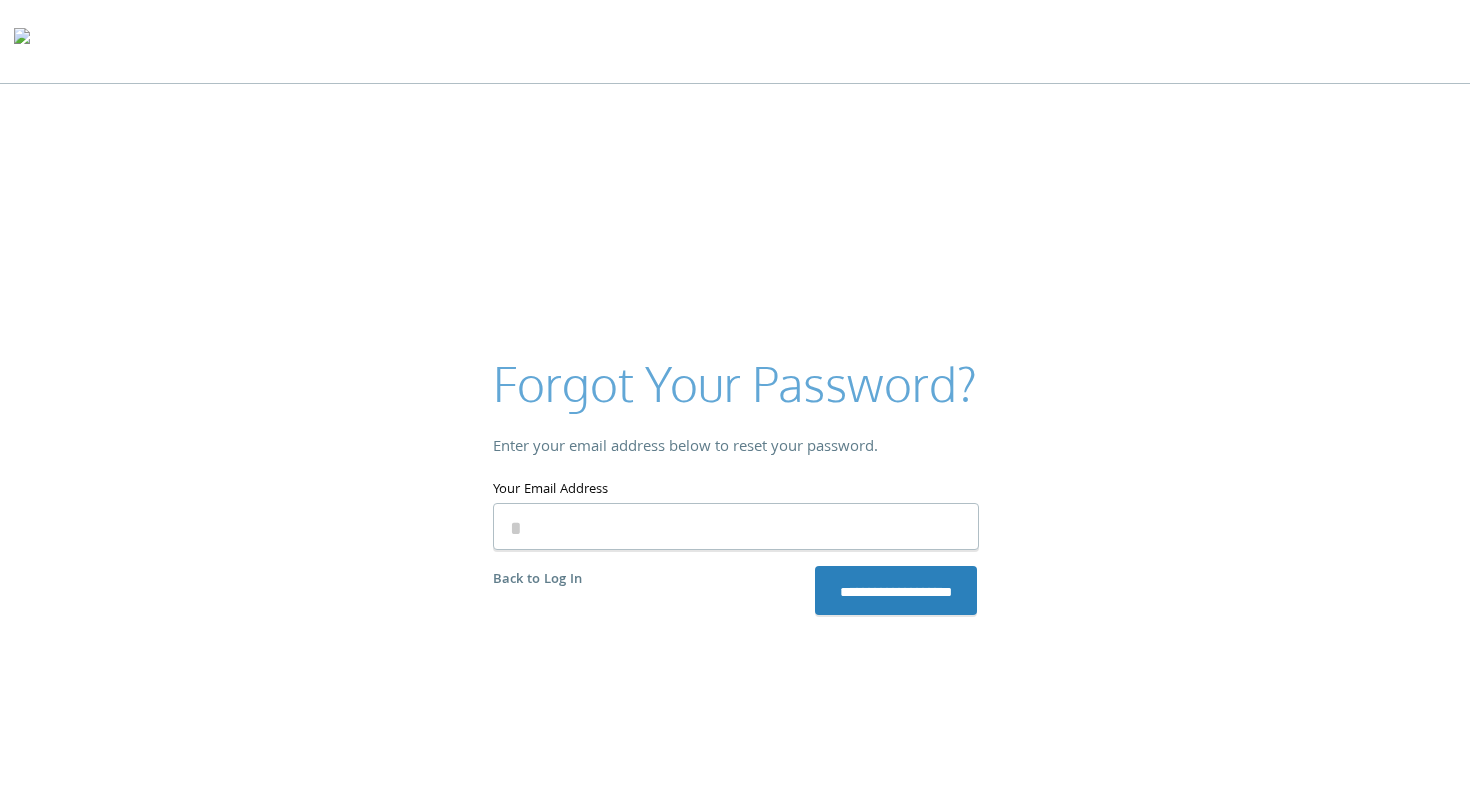 type on "**********" 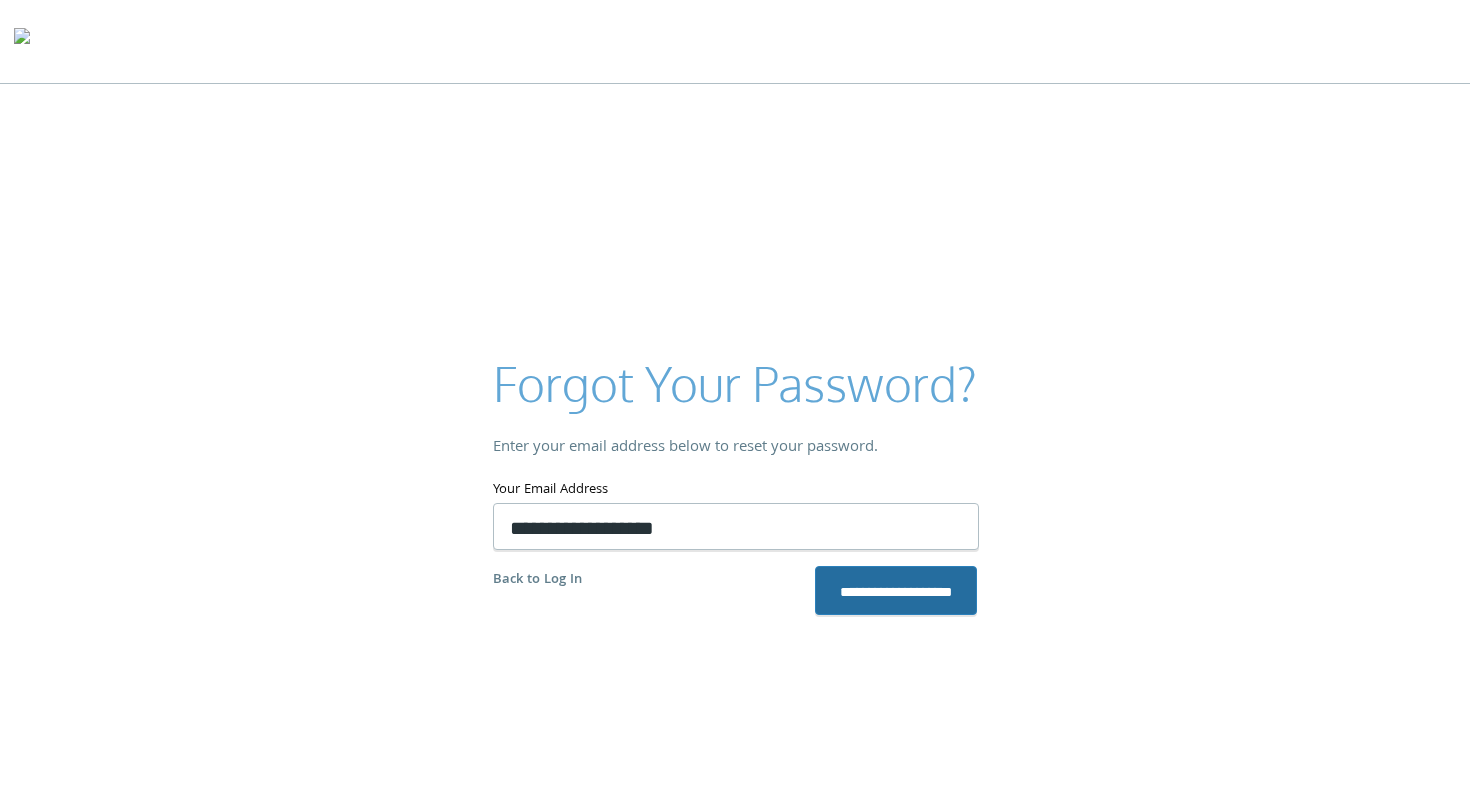 click on "**********" at bounding box center (896, 590) 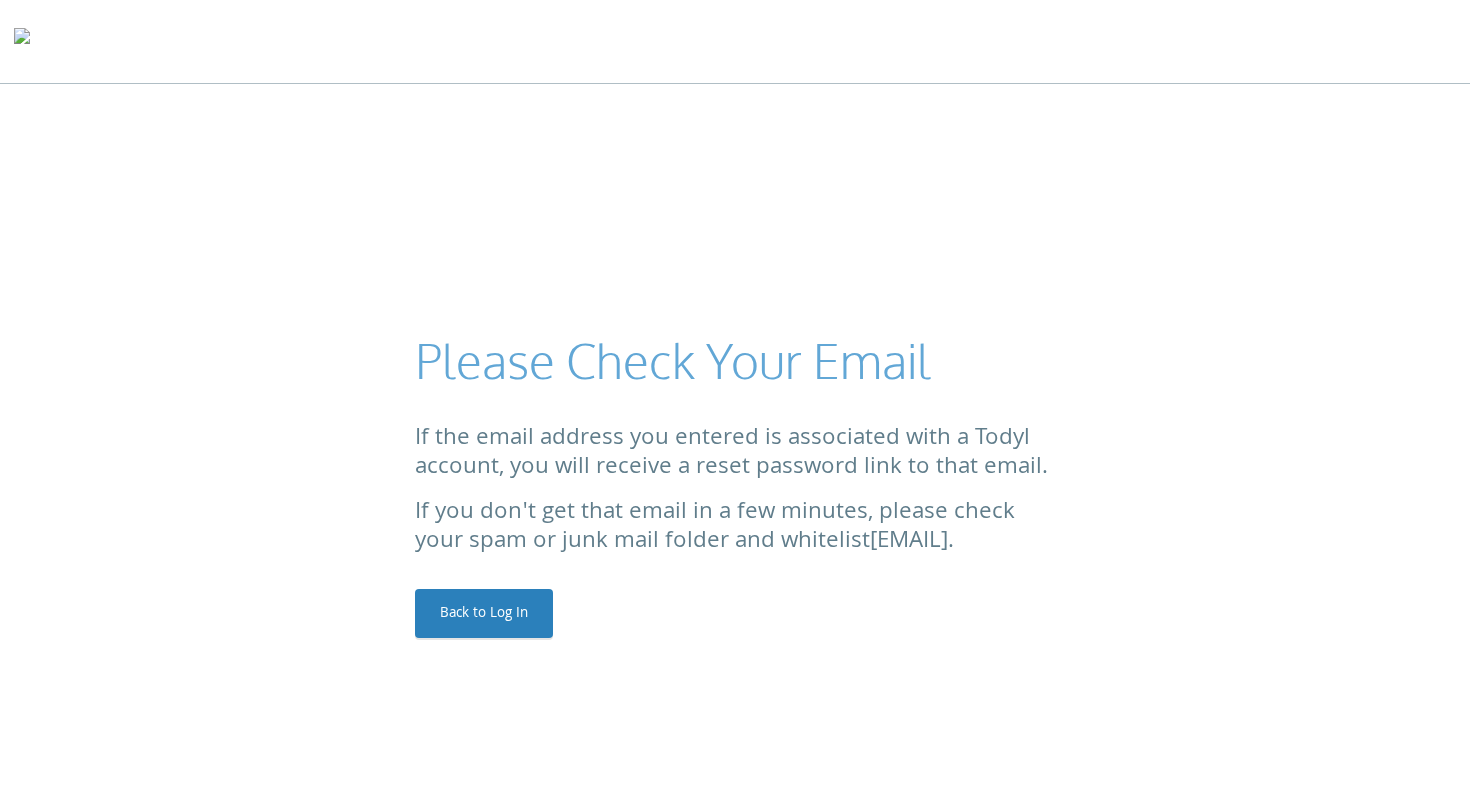 scroll, scrollTop: 0, scrollLeft: 0, axis: both 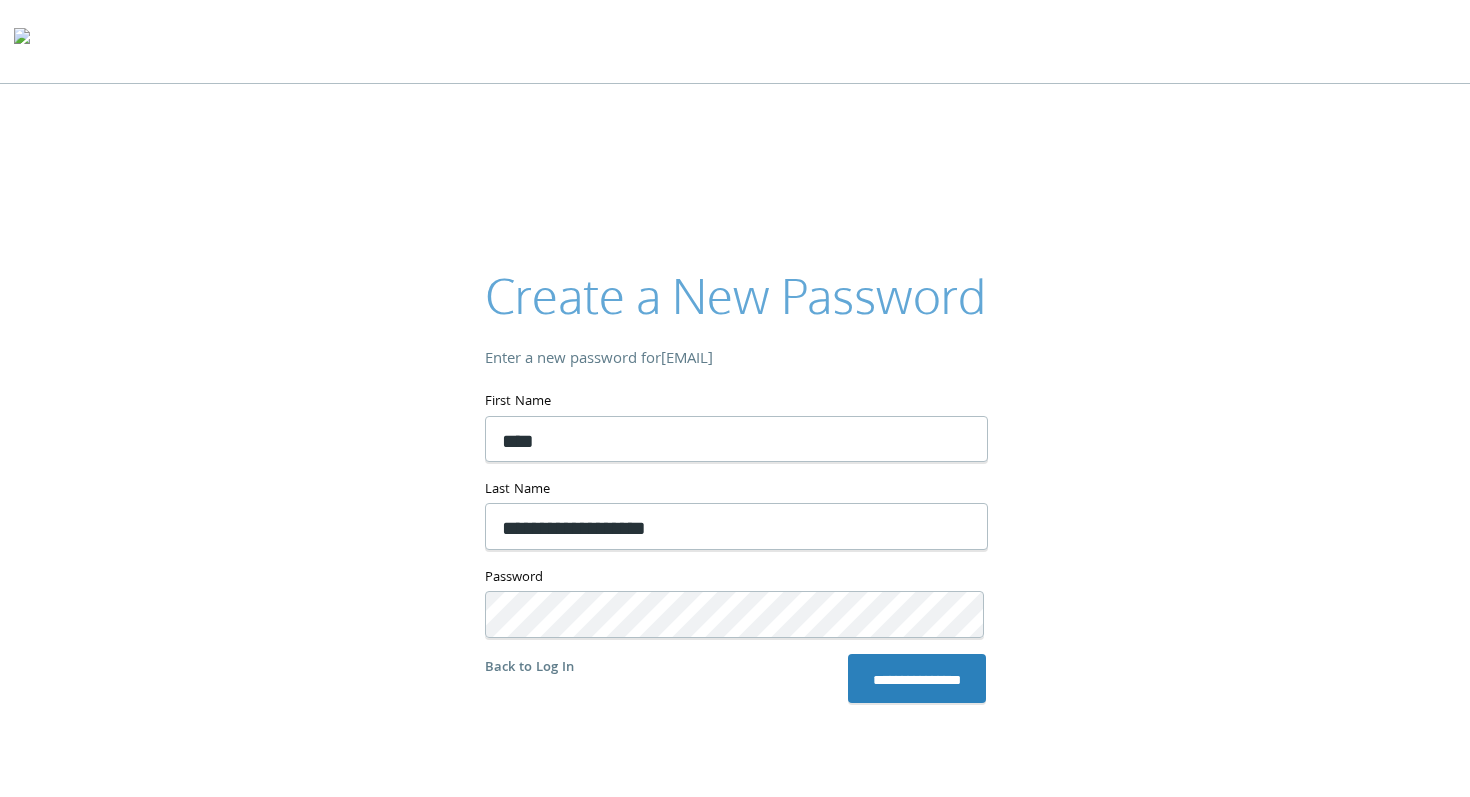 click on "**********" at bounding box center (735, 482) 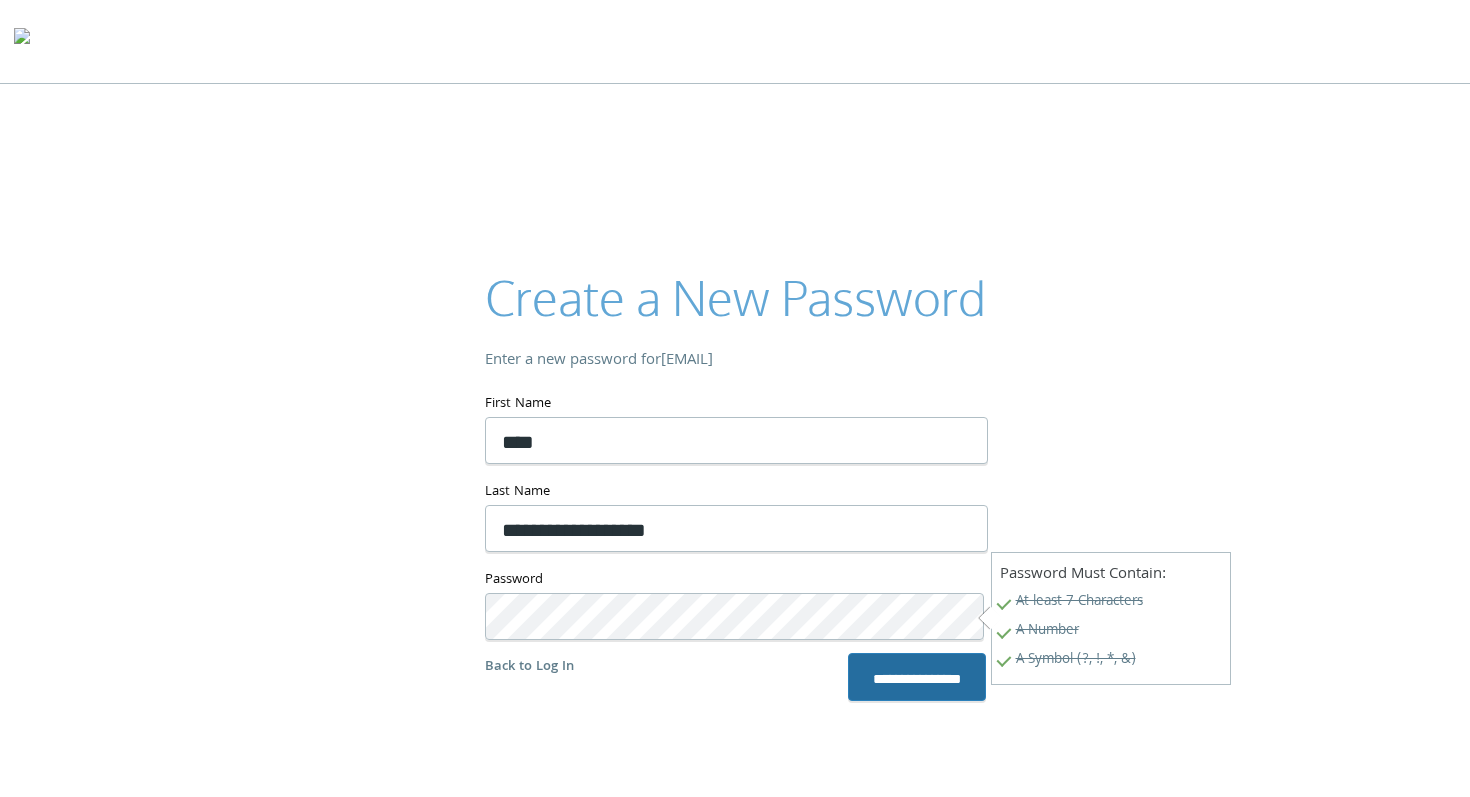 click on "**********" at bounding box center [917, 677] 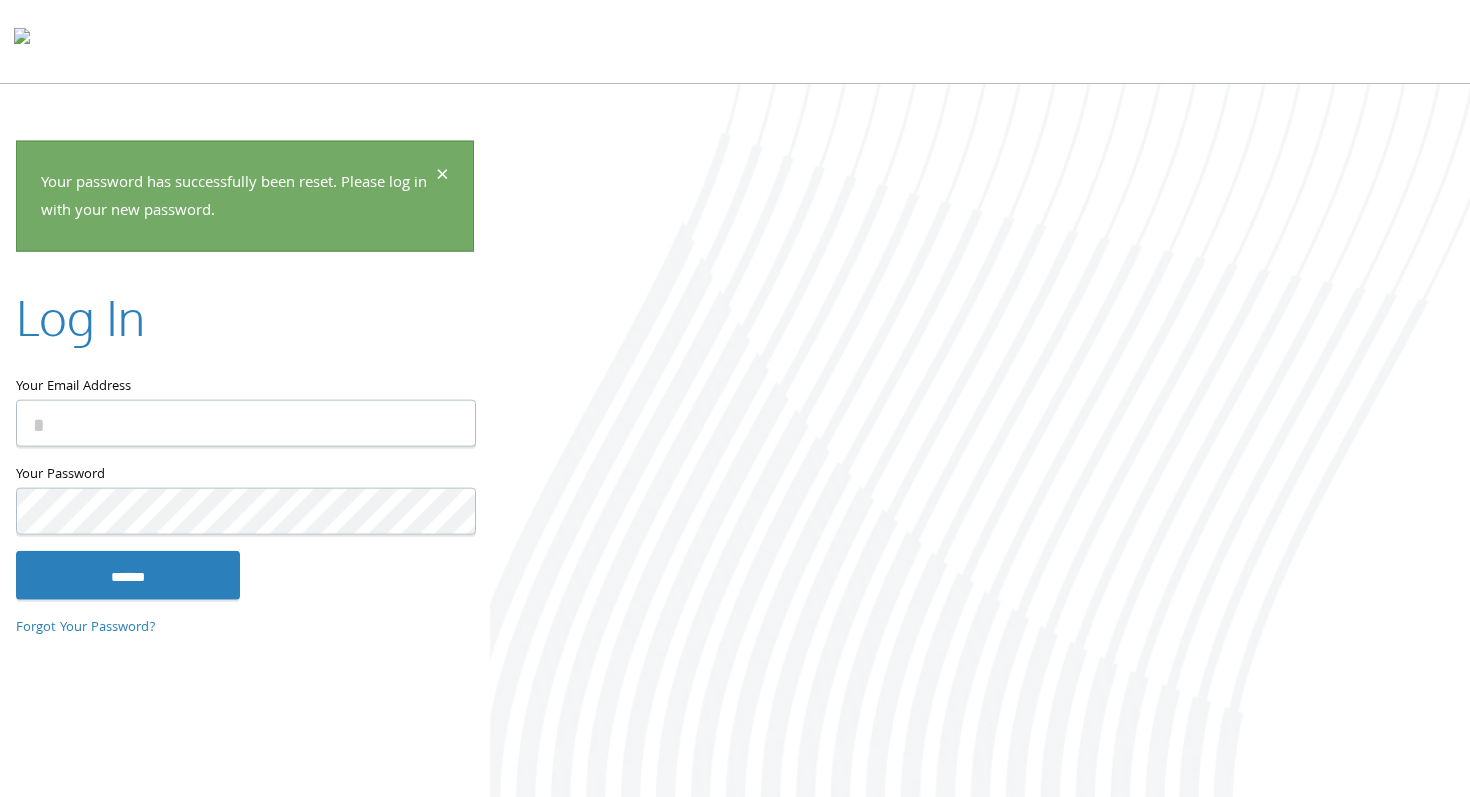 scroll, scrollTop: 0, scrollLeft: 0, axis: both 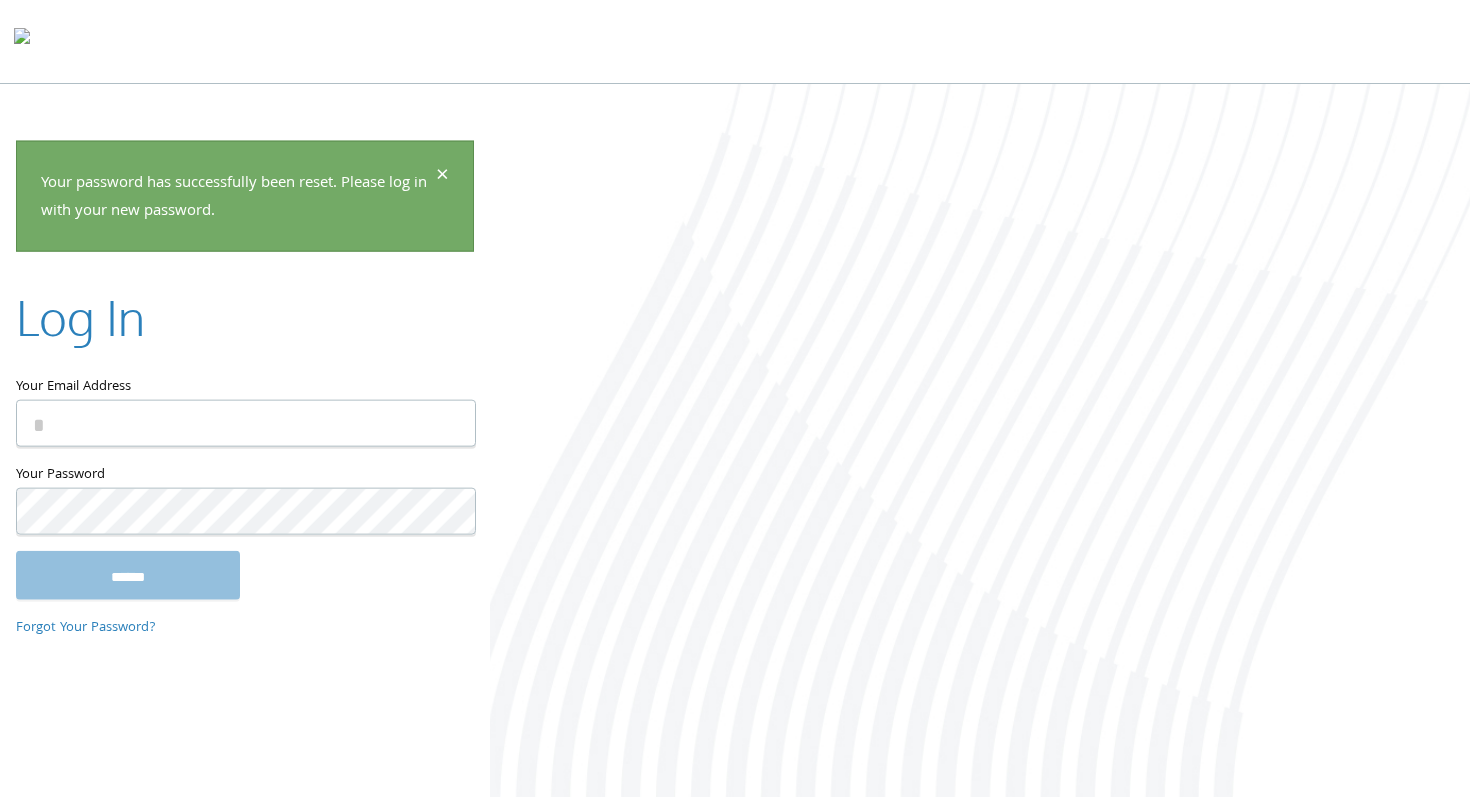 type on "**********" 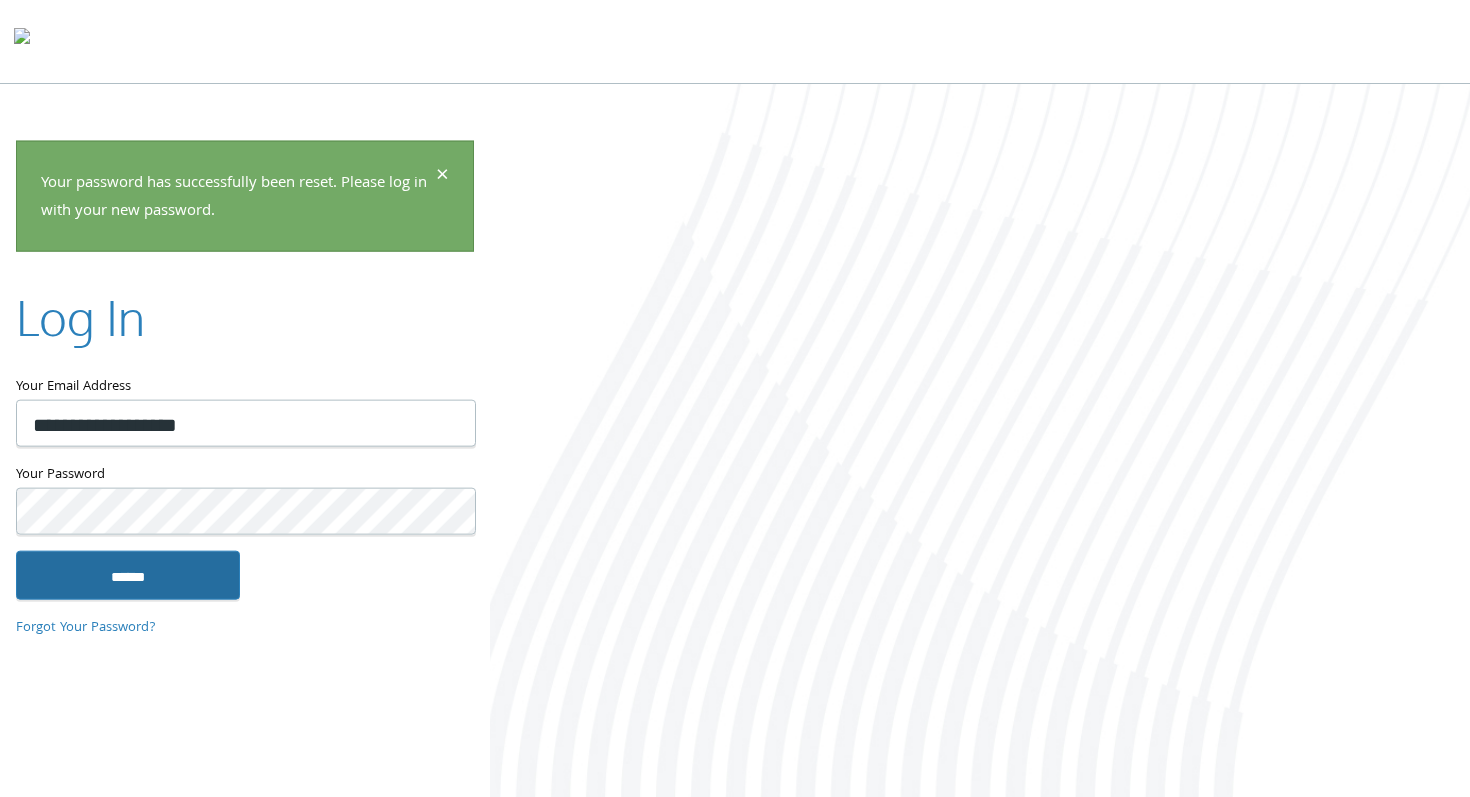 click on "******" at bounding box center [128, 575] 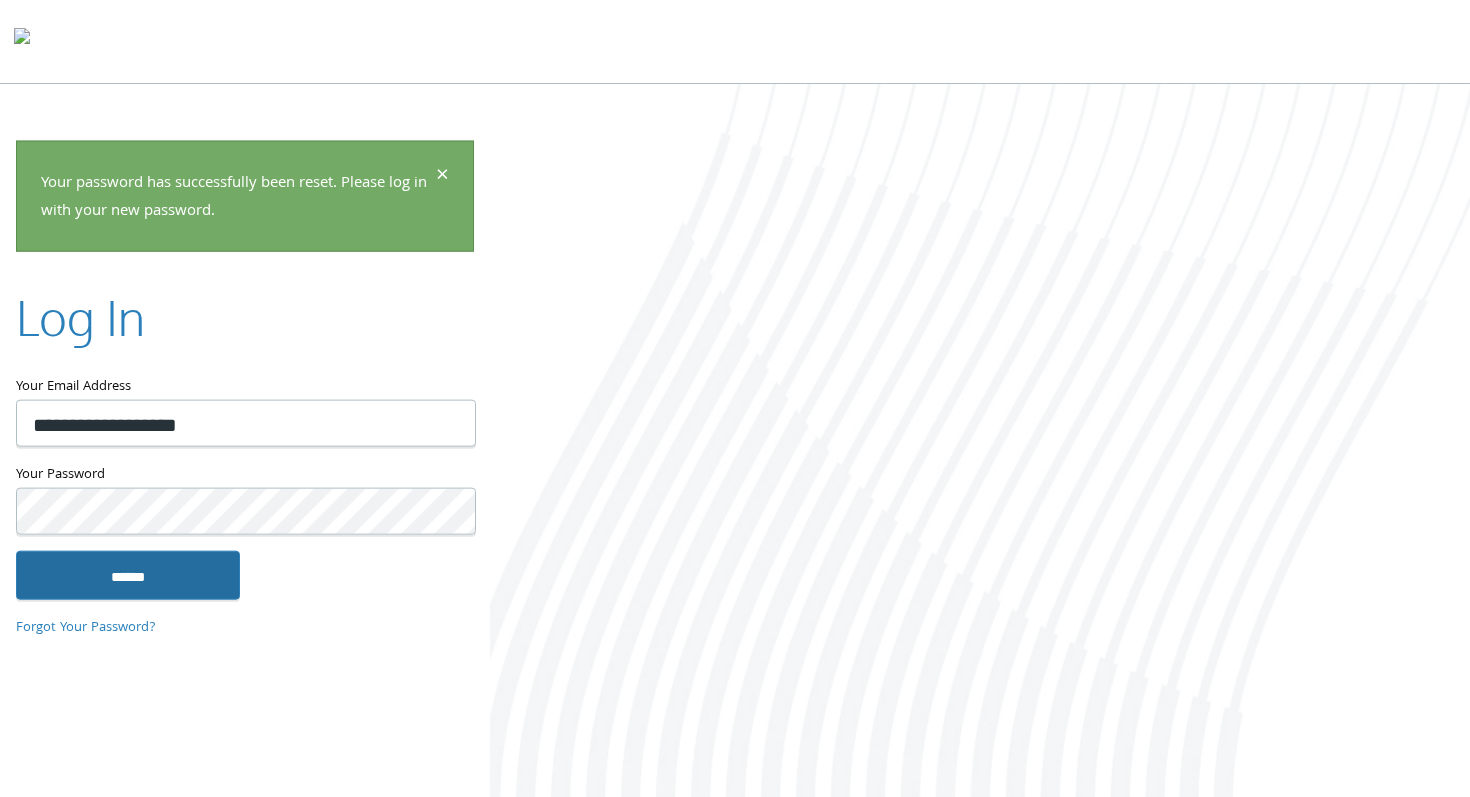 click on "******" at bounding box center (128, 575) 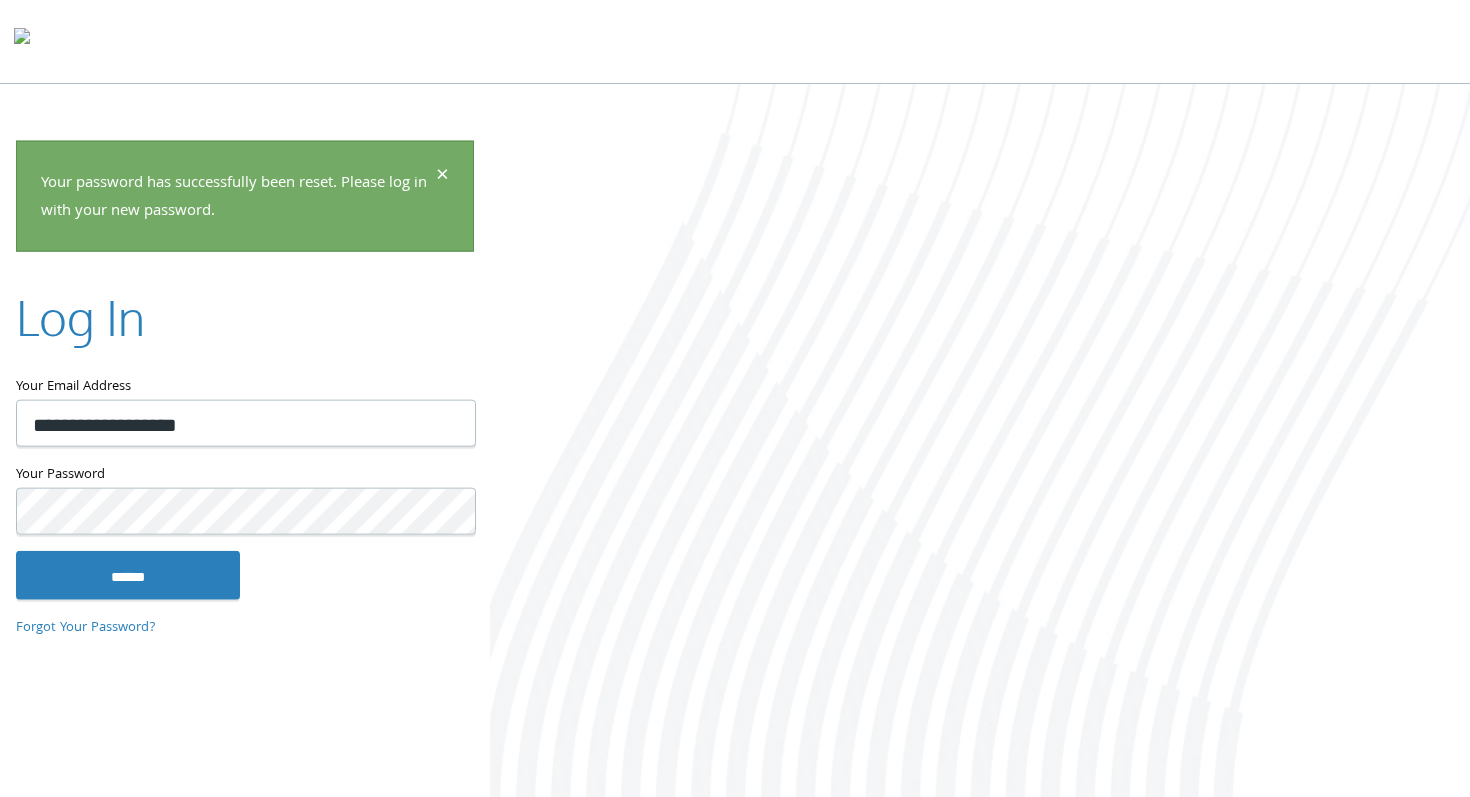 click on "**********" at bounding box center (245, 398) 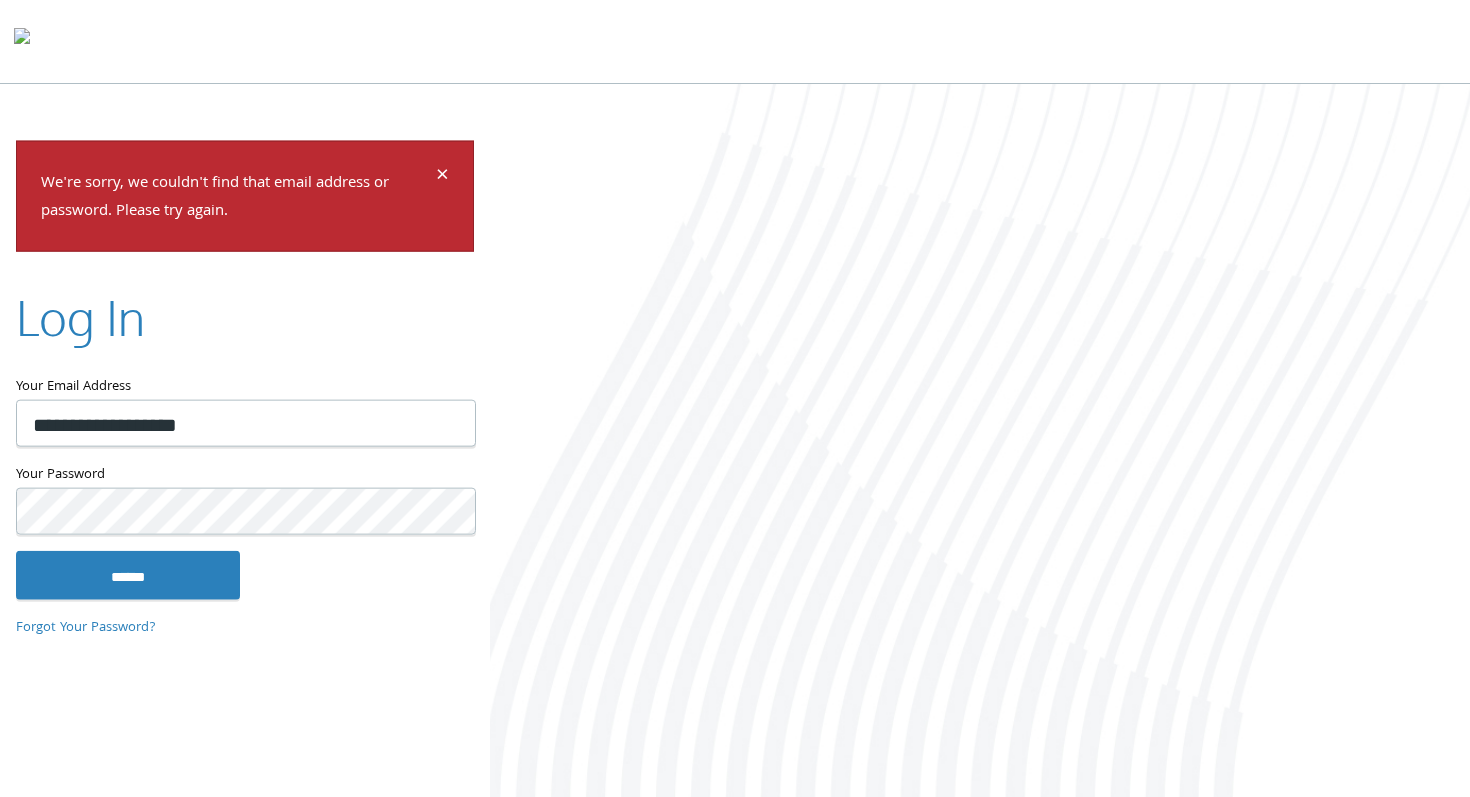 scroll, scrollTop: 0, scrollLeft: 0, axis: both 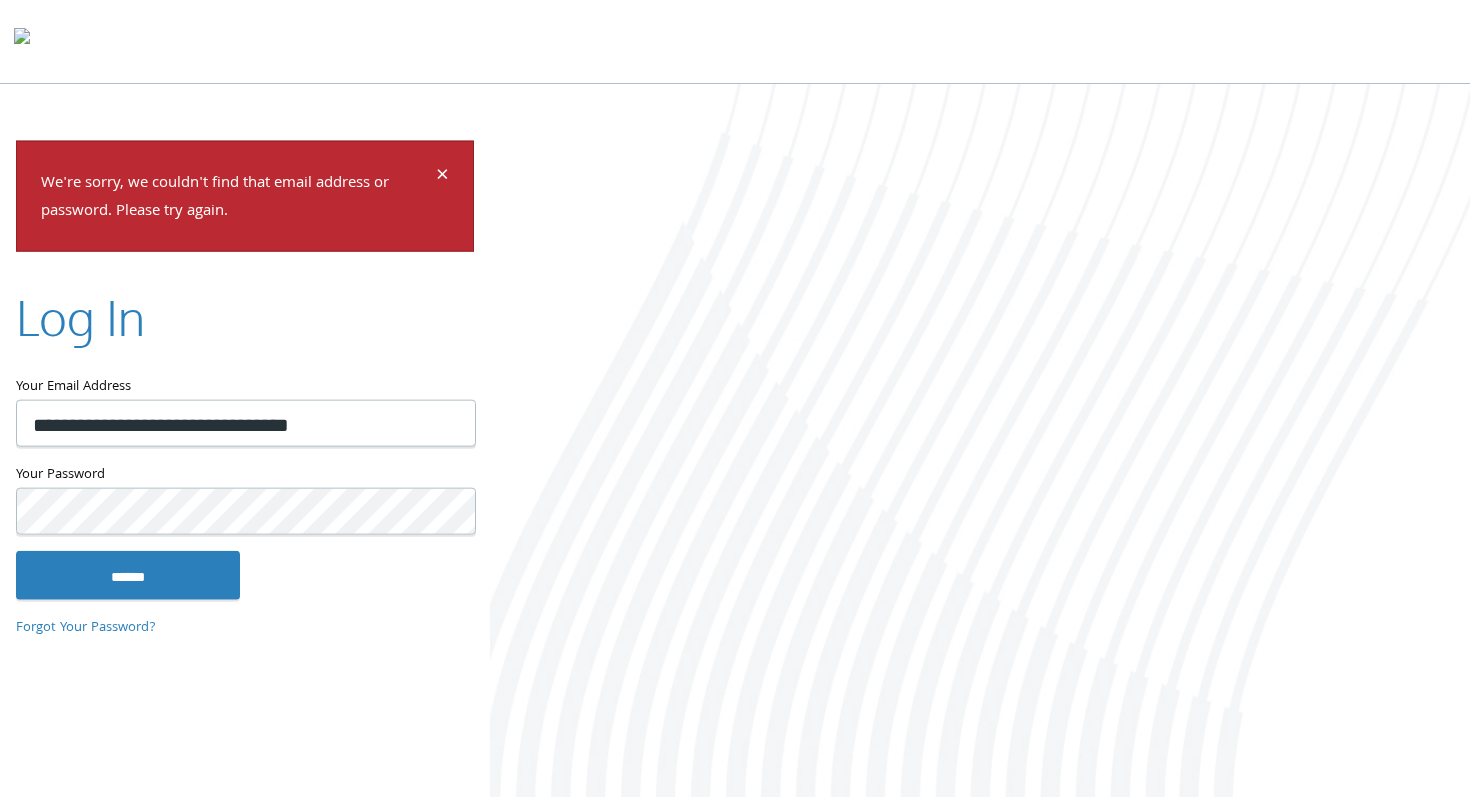 type on "**********" 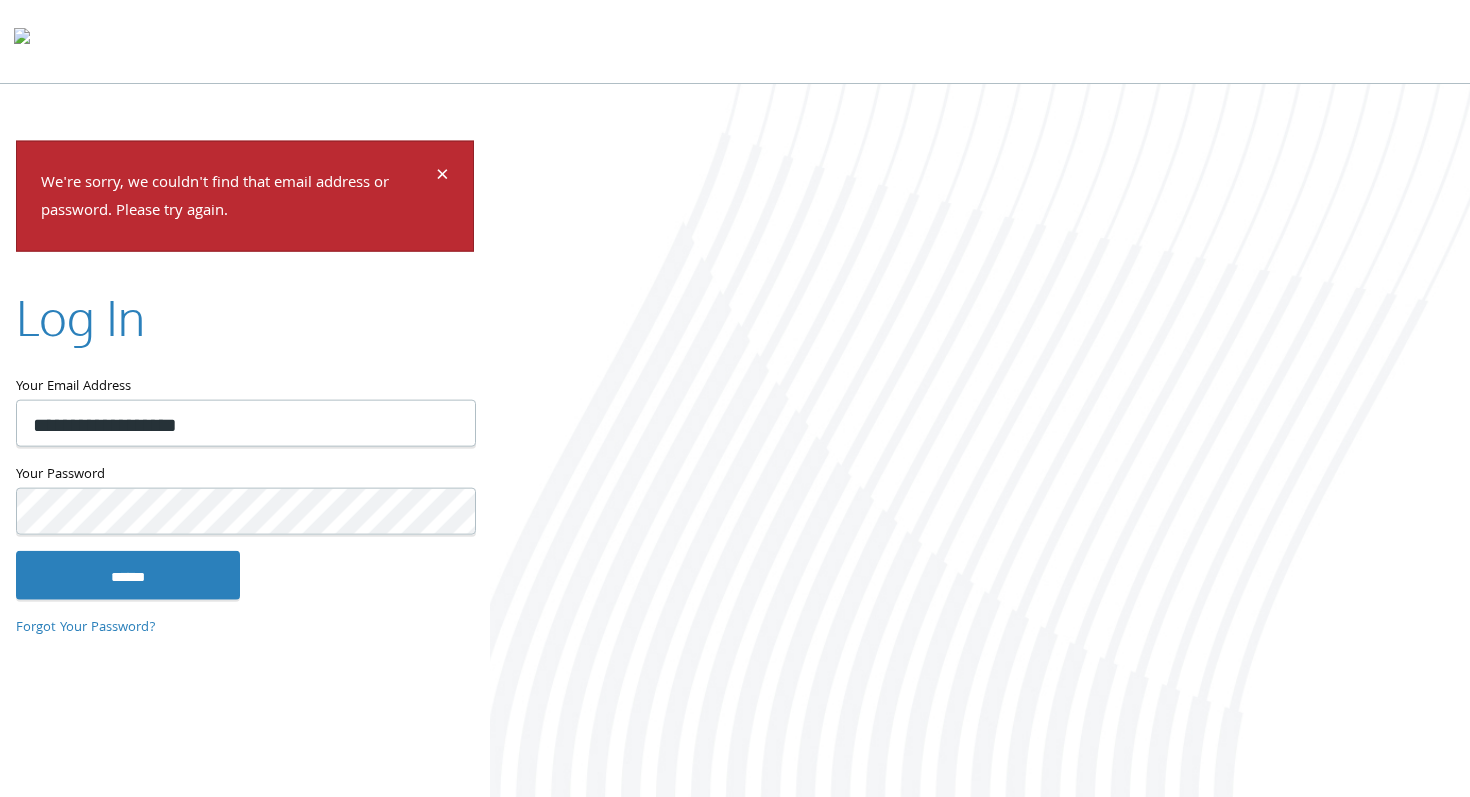 click on "**********" at bounding box center (245, 398) 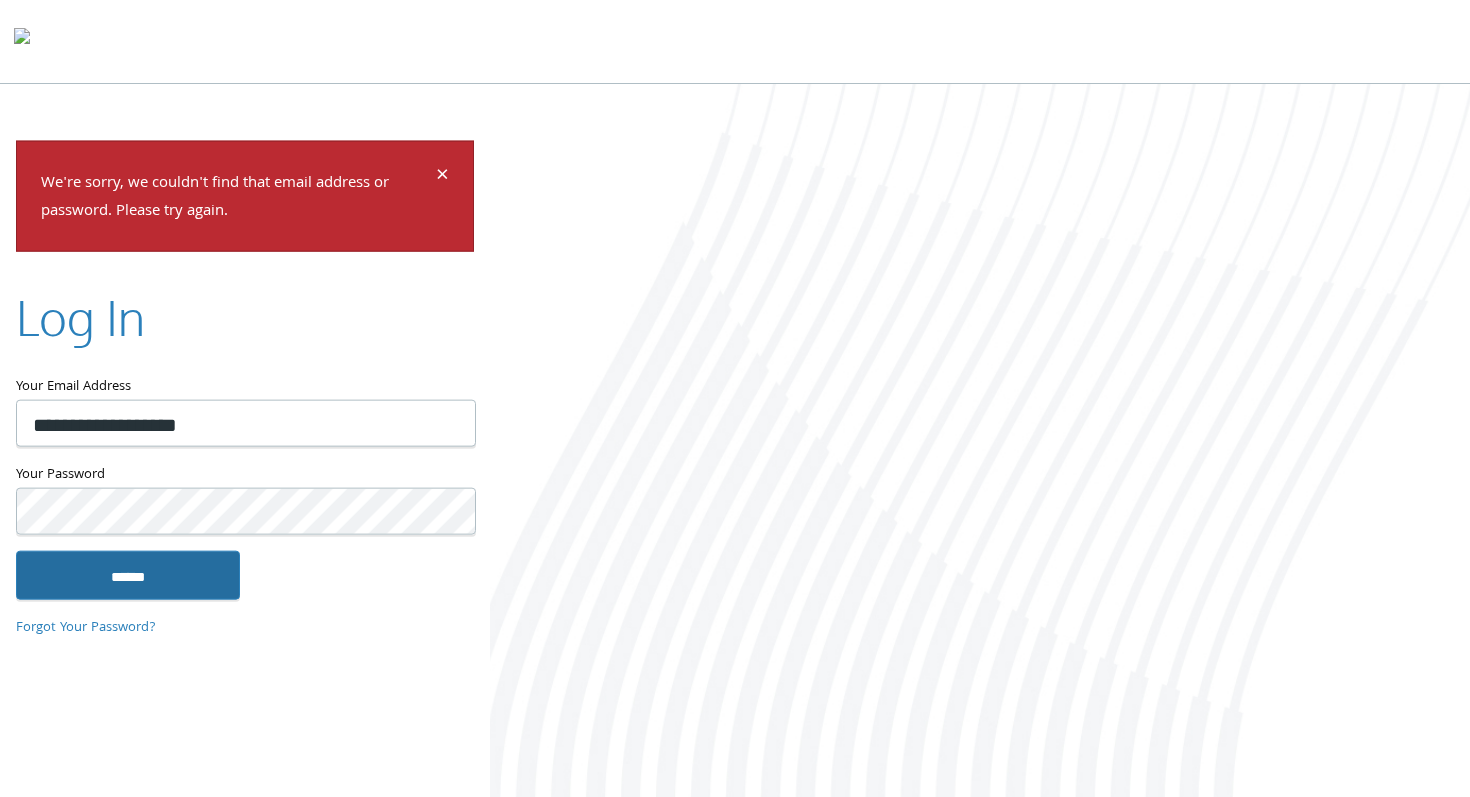 click on "******" at bounding box center [128, 575] 